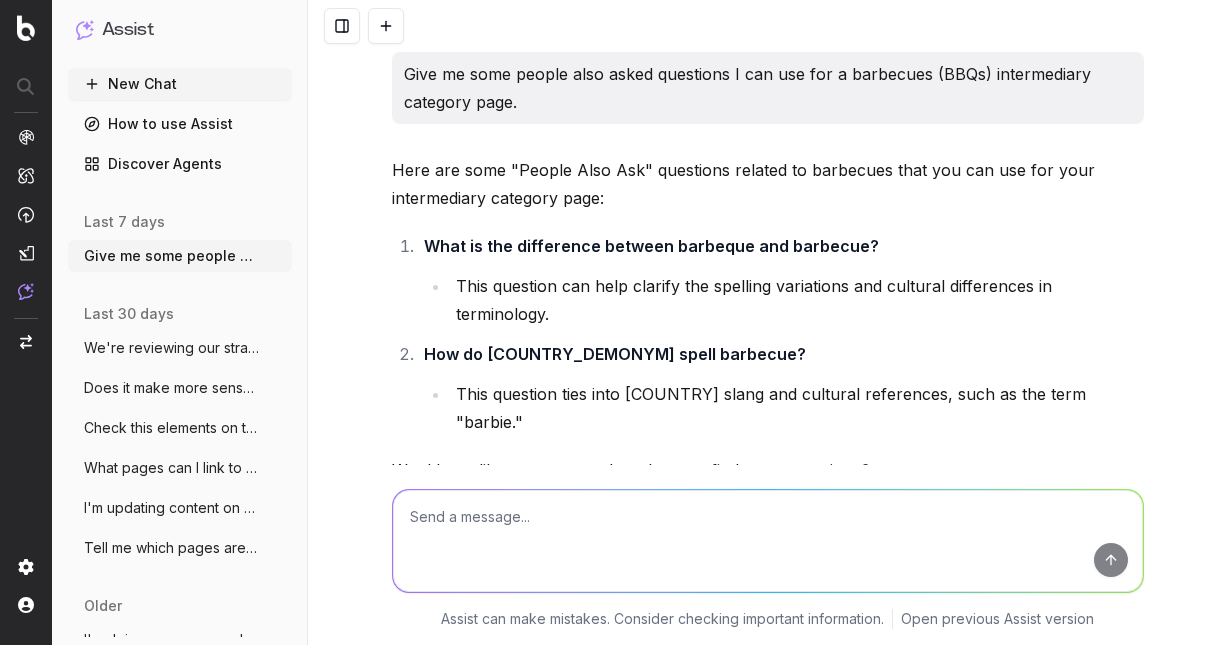 scroll, scrollTop: 0, scrollLeft: 0, axis: both 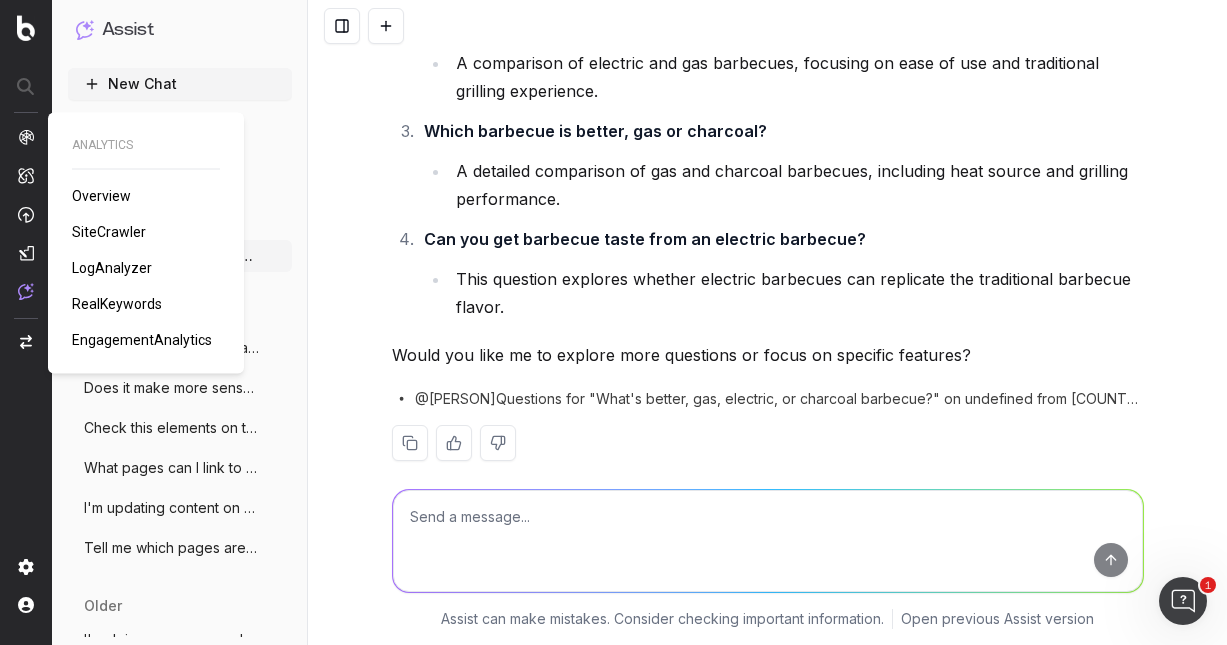 click on "SiteCrawler" at bounding box center [109, 232] 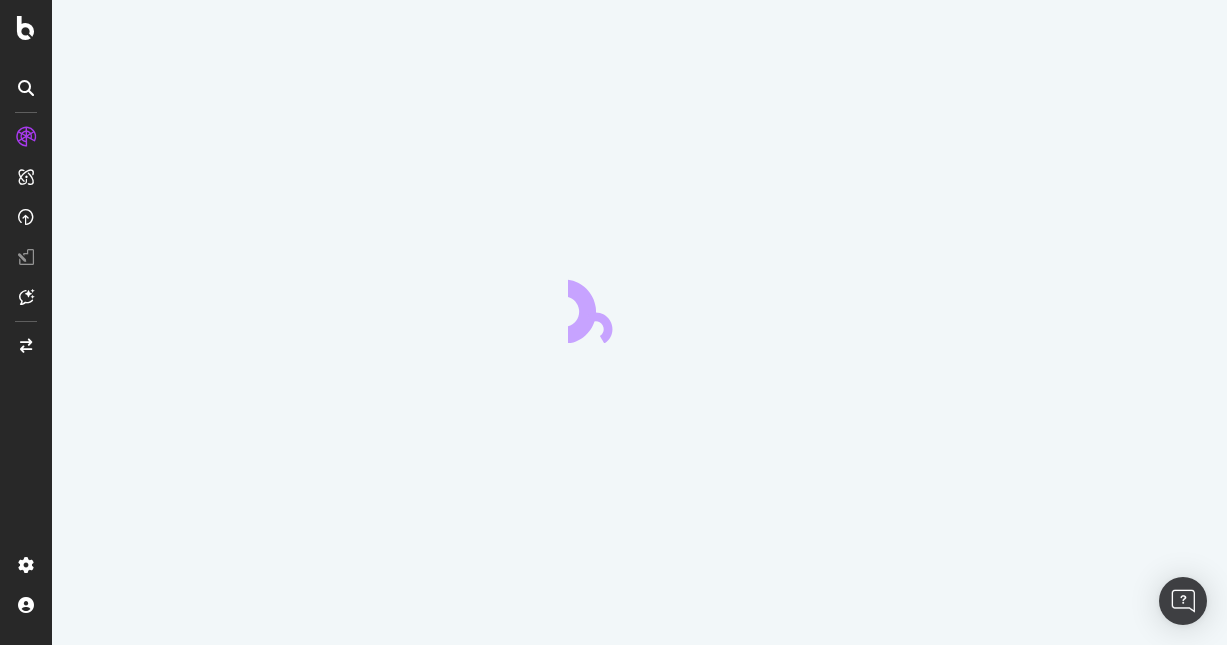 scroll, scrollTop: 0, scrollLeft: 0, axis: both 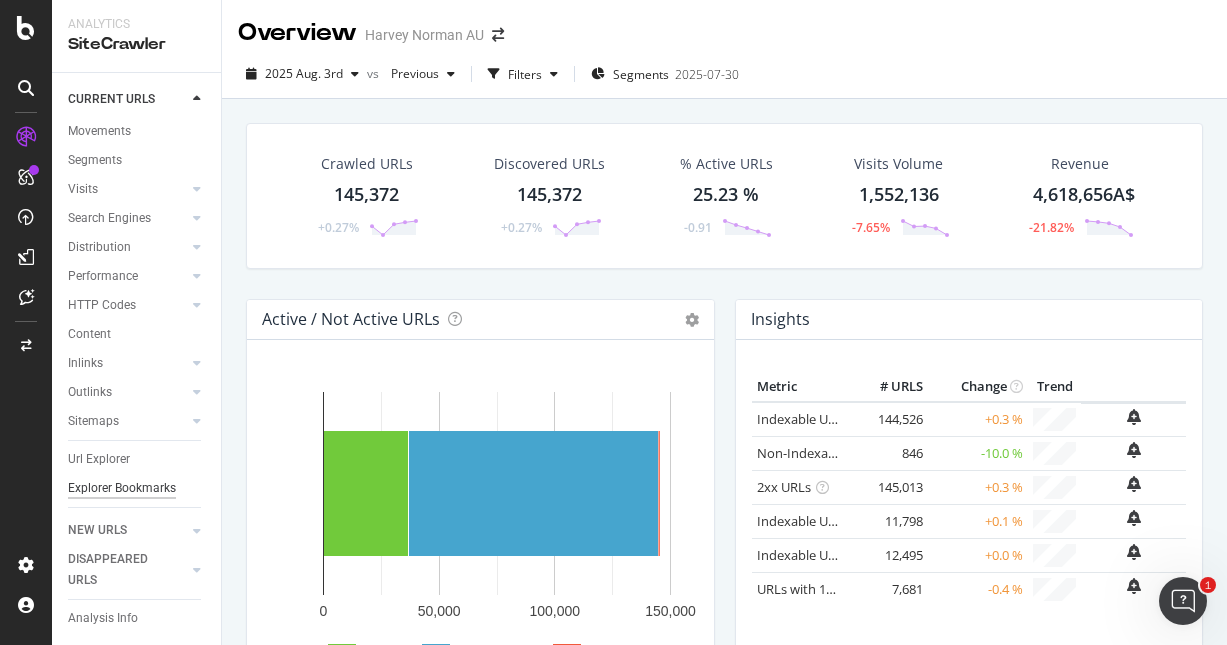 click on "Explorer Bookmarks" at bounding box center (122, 488) 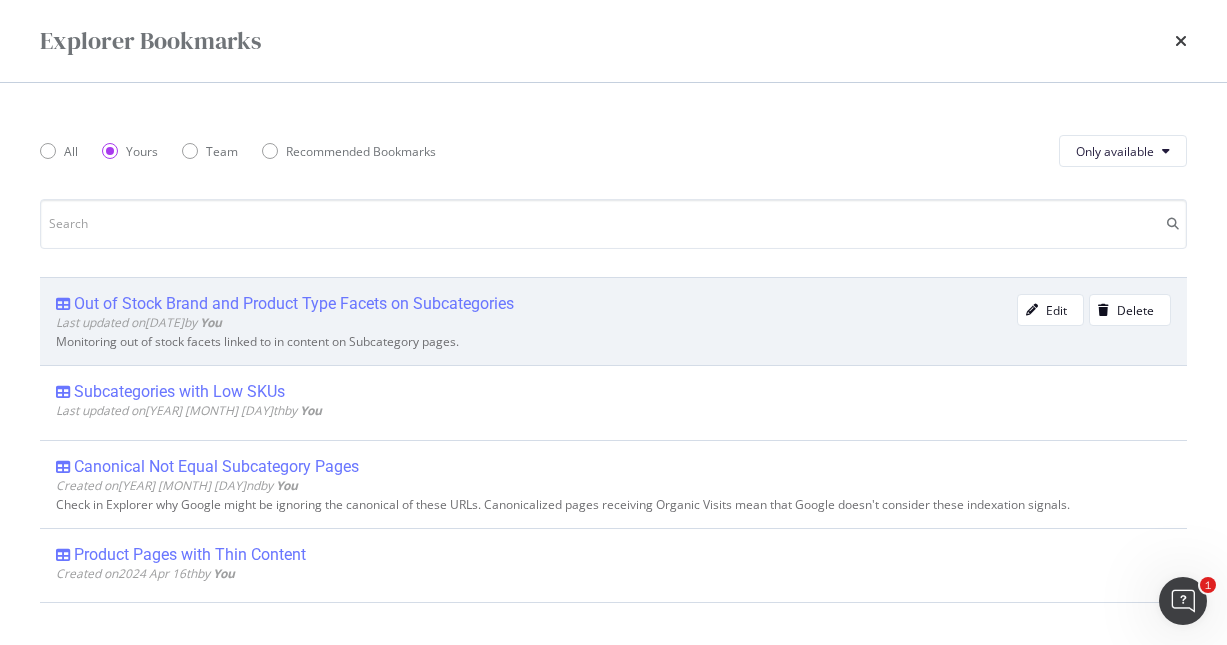 click on "Out of Stock Brand and Product Type Facets on Subcategories" at bounding box center (294, 304) 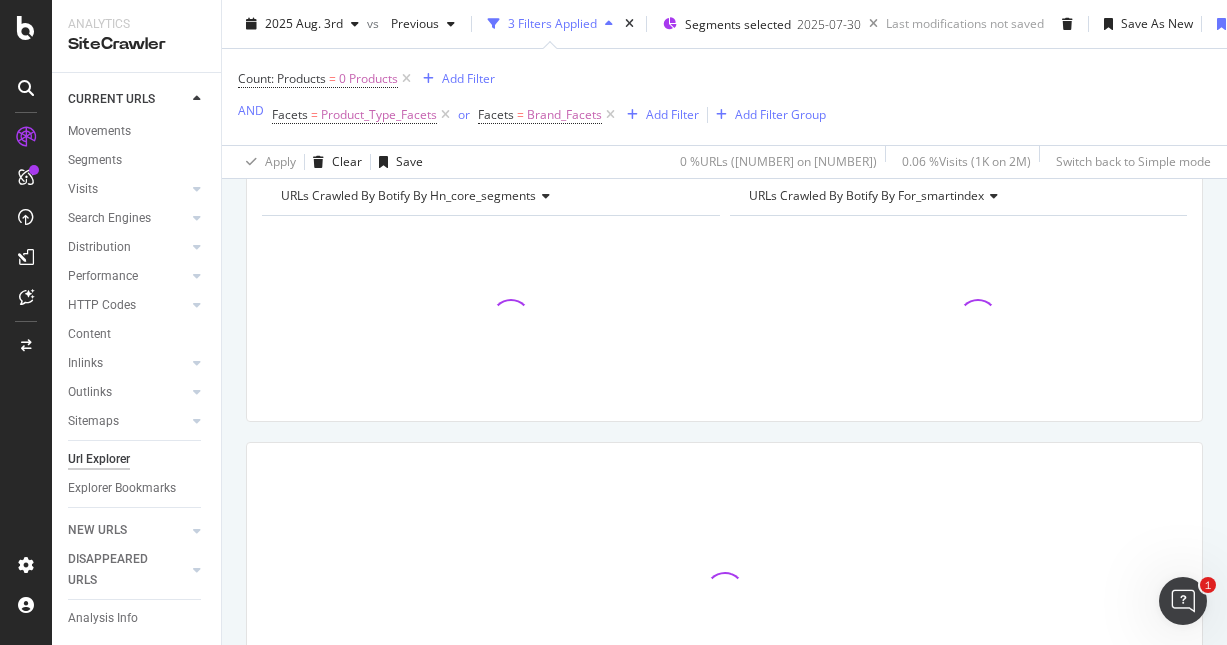 scroll, scrollTop: 194, scrollLeft: 0, axis: vertical 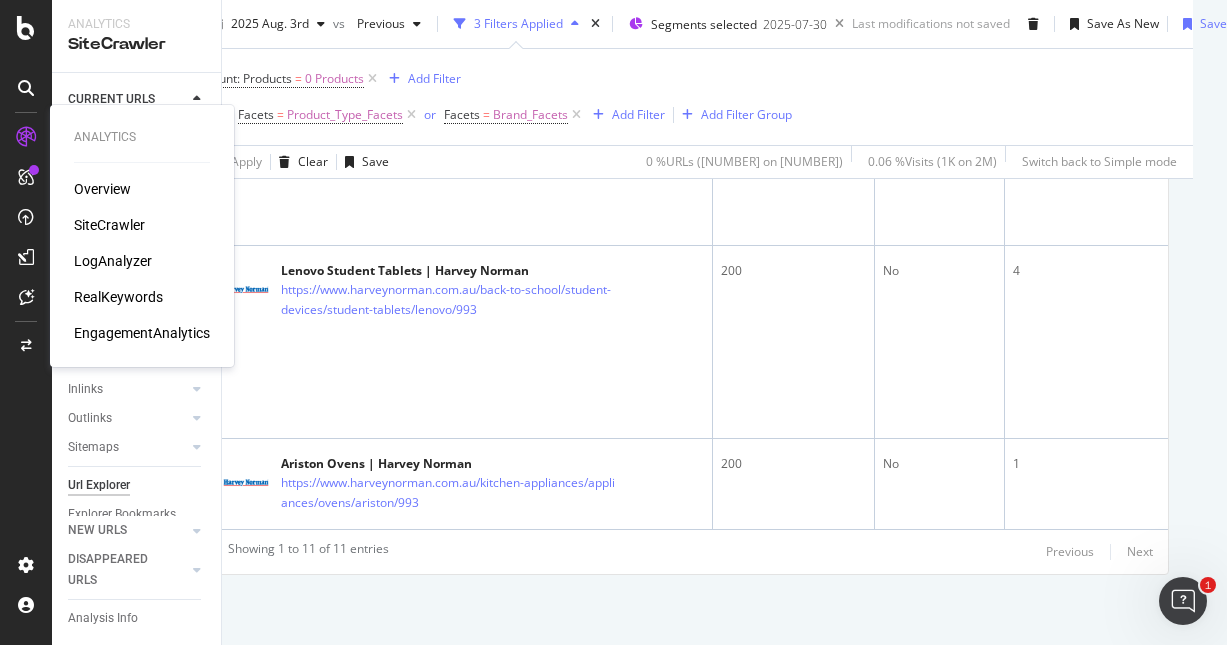 click on "RealKeywords" at bounding box center [118, 297] 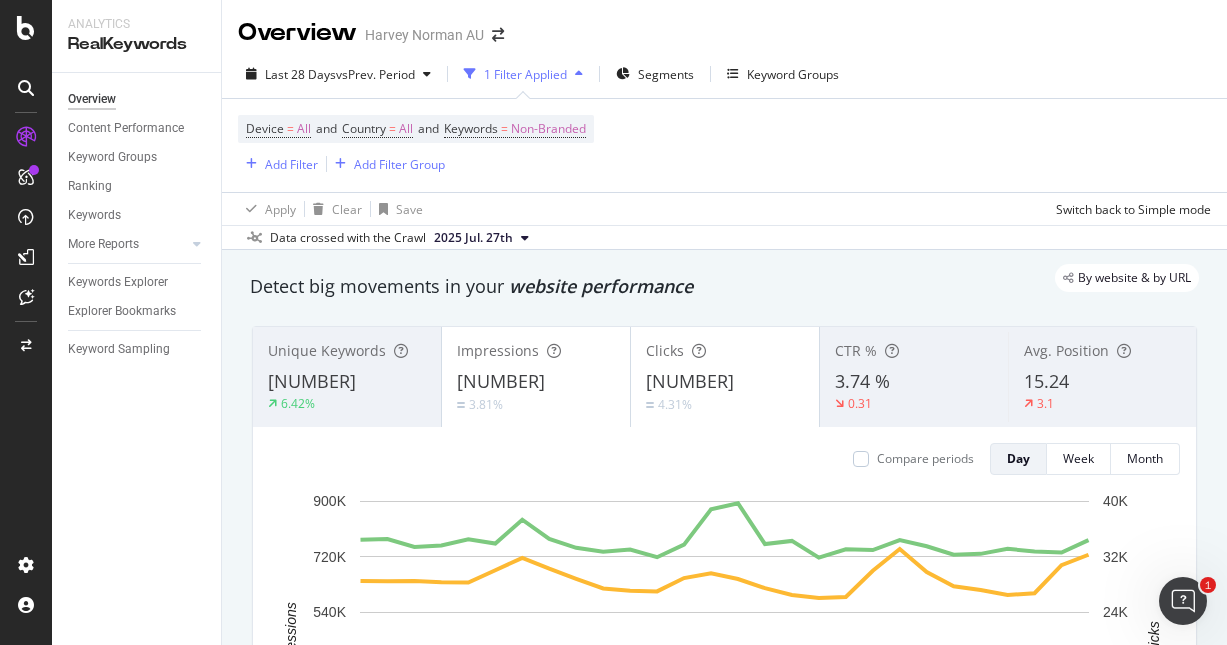 scroll, scrollTop: 17, scrollLeft: 0, axis: vertical 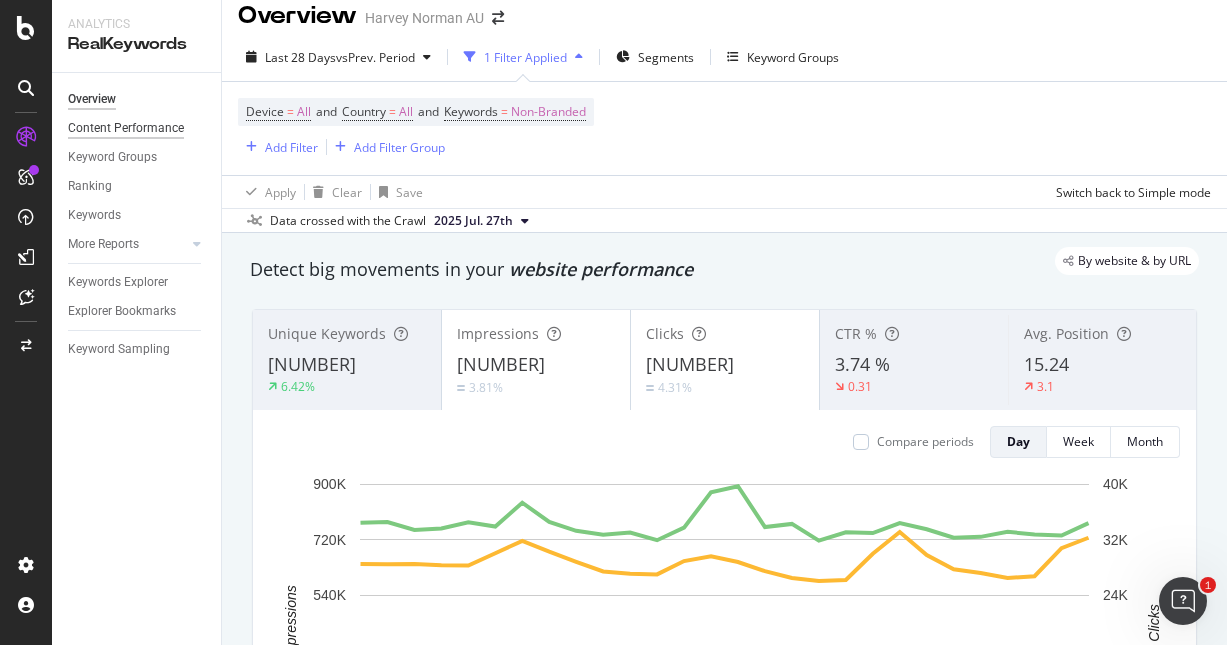 click on "Content Performance" at bounding box center (126, 128) 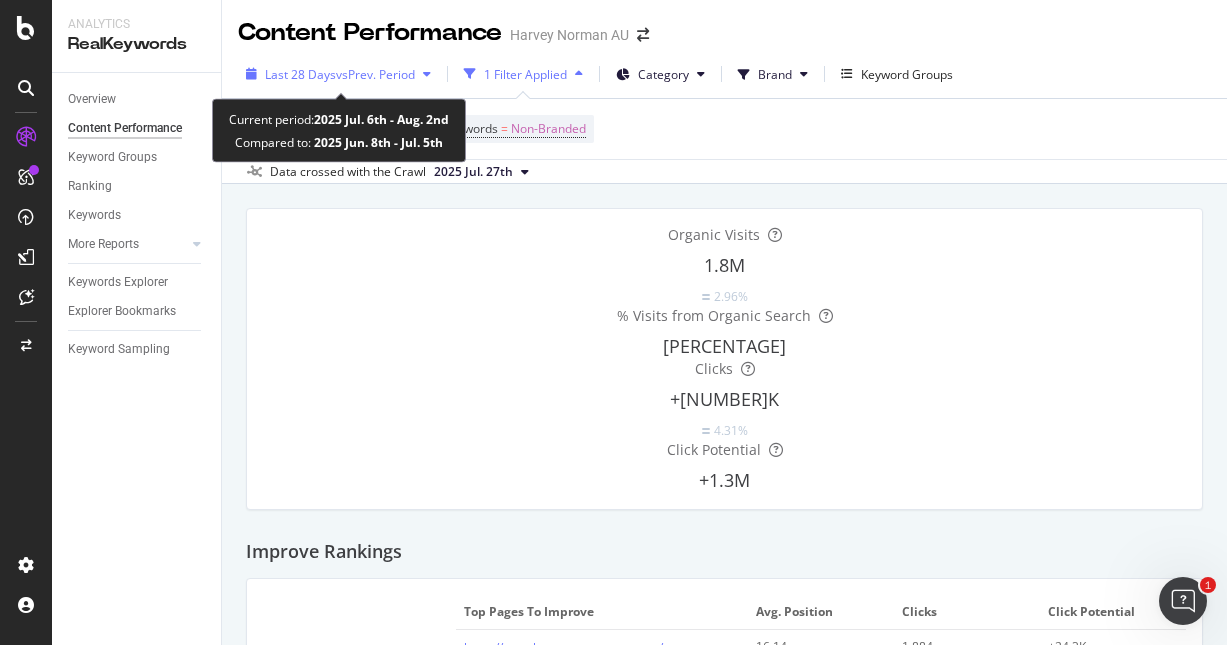 click on "vs  Prev. Period" at bounding box center (375, 74) 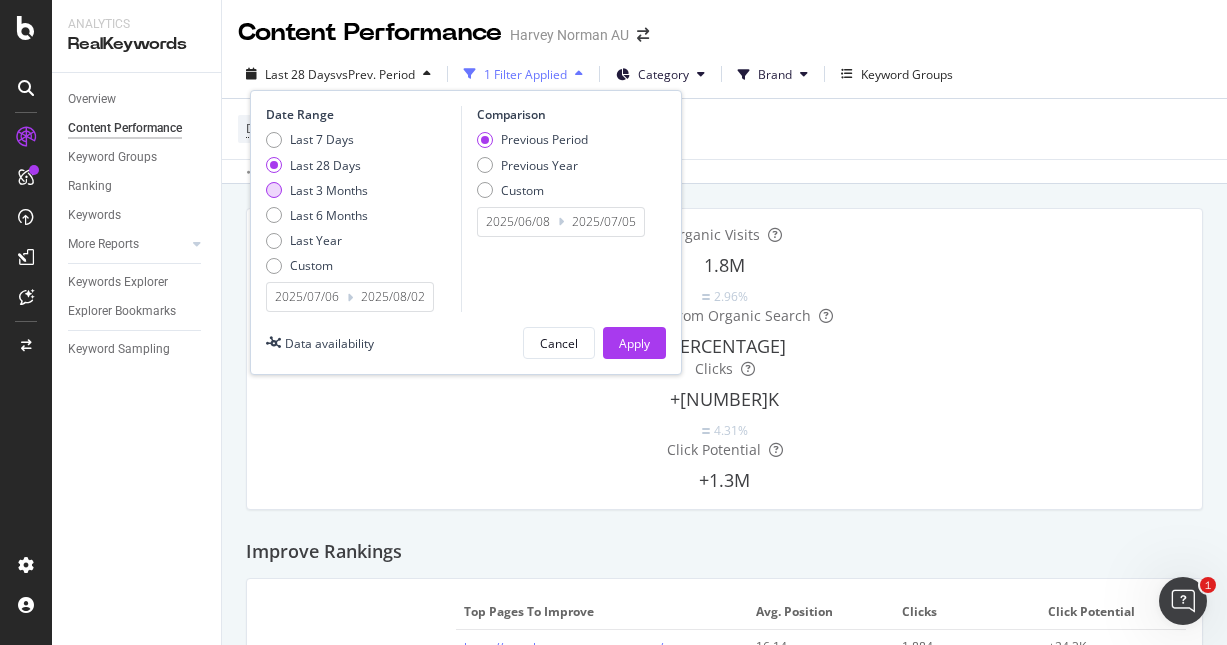 click on "Last 3 Months" at bounding box center (329, 190) 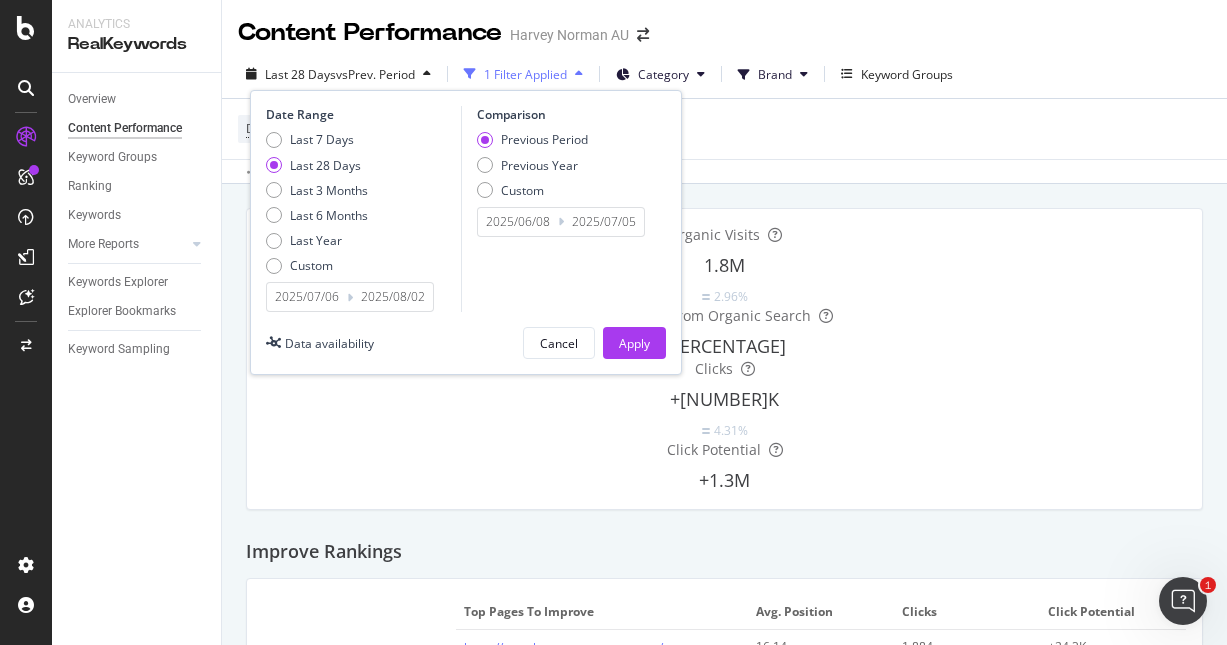 type on "2025/05/03" 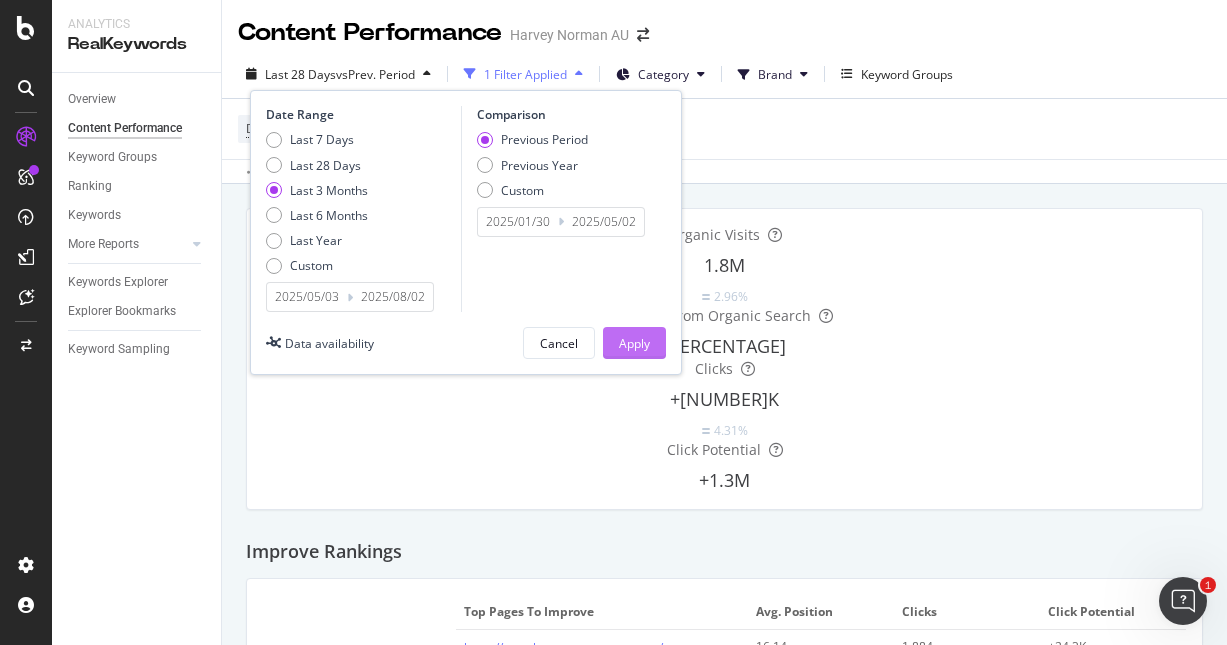 click on "Apply" at bounding box center [634, 343] 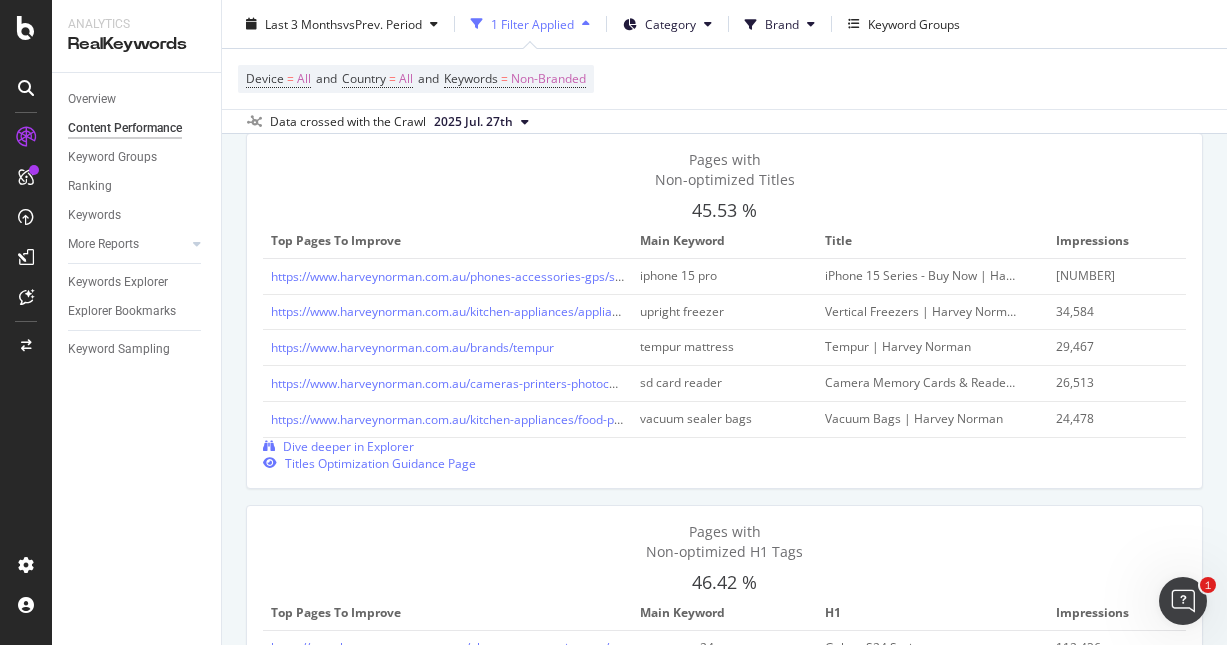 scroll, scrollTop: 0, scrollLeft: 0, axis: both 